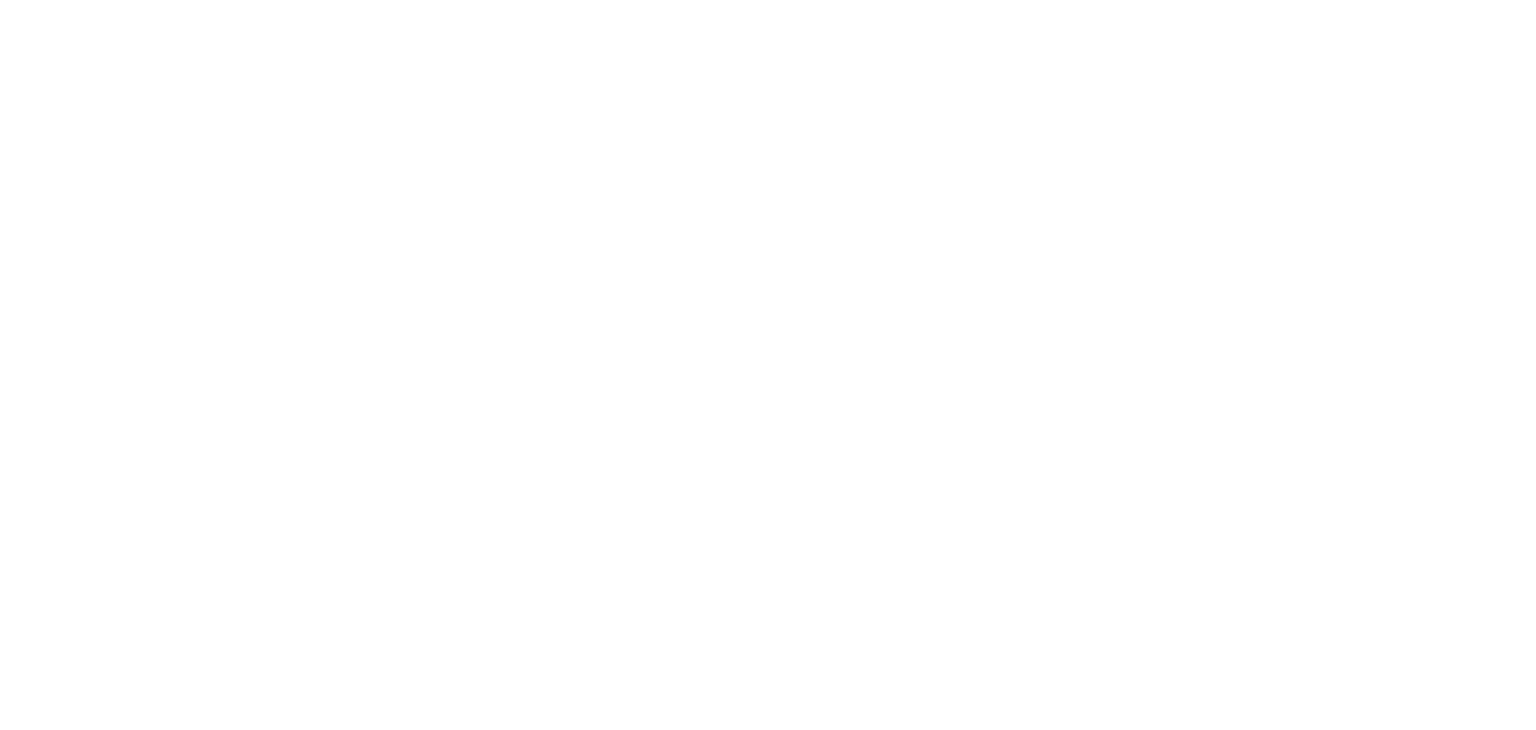 scroll, scrollTop: 0, scrollLeft: 0, axis: both 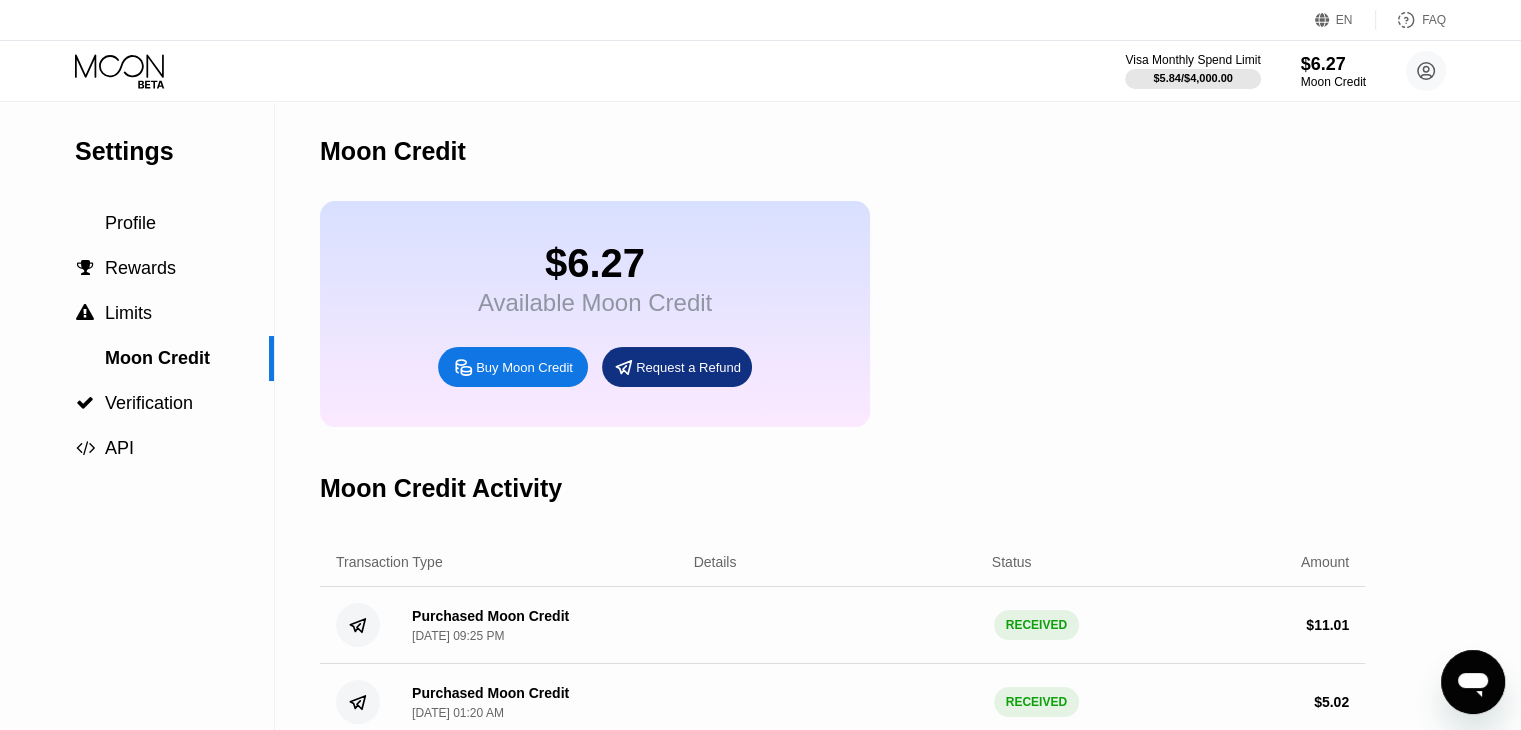 click on "$6.27 Available Moon Credit Buy Moon Credit Request a Refund" at bounding box center (842, 314) 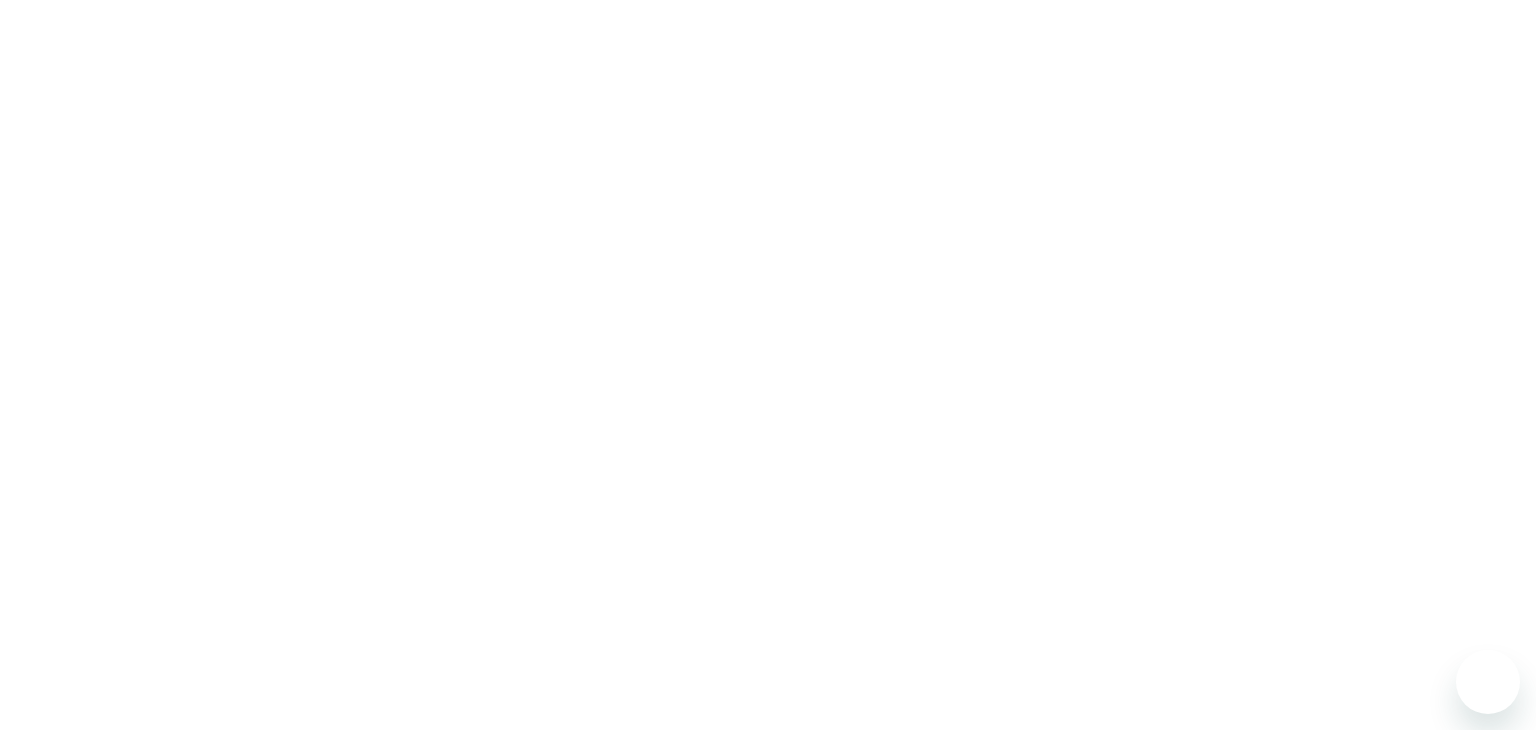 scroll, scrollTop: 0, scrollLeft: 0, axis: both 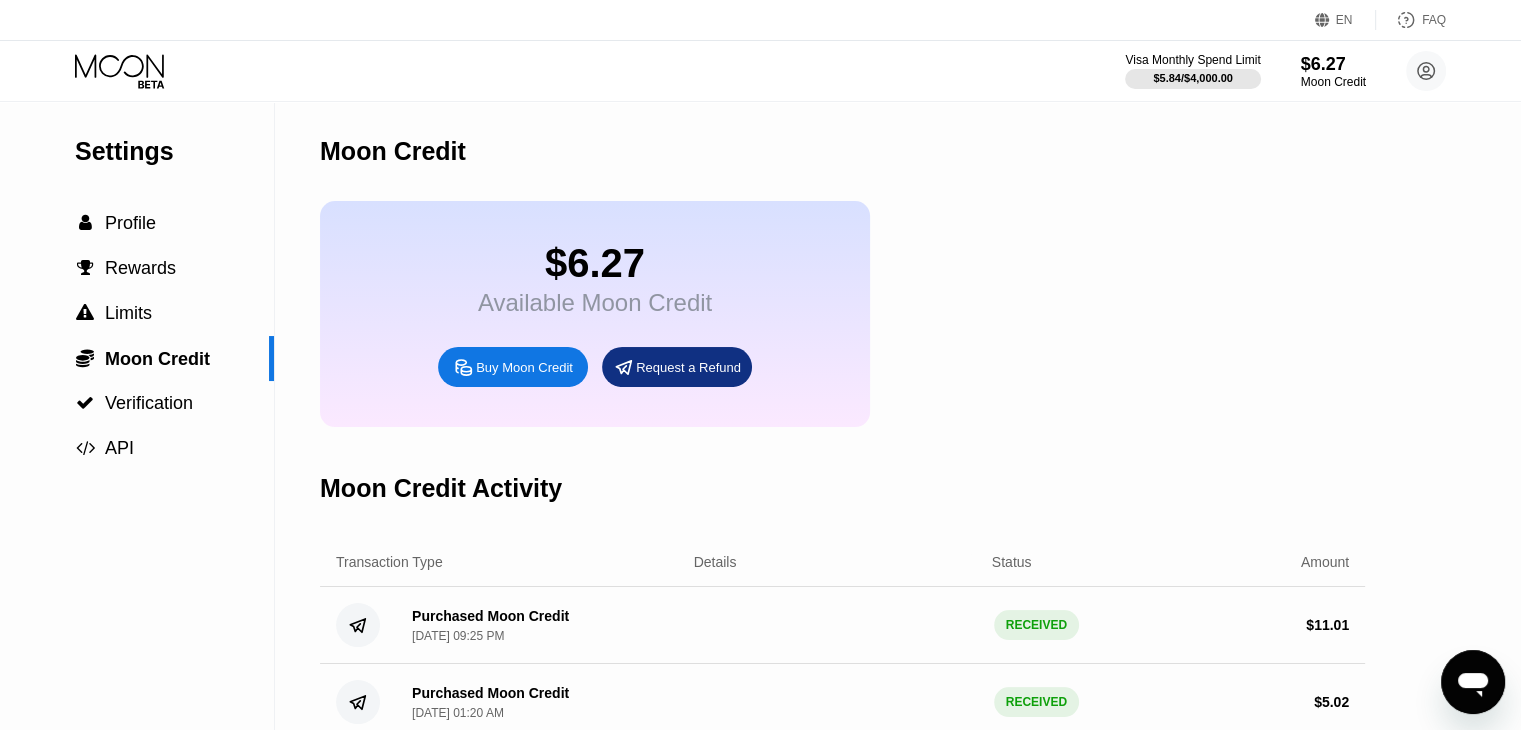 click on "Buy Moon Credit" at bounding box center (513, 367) 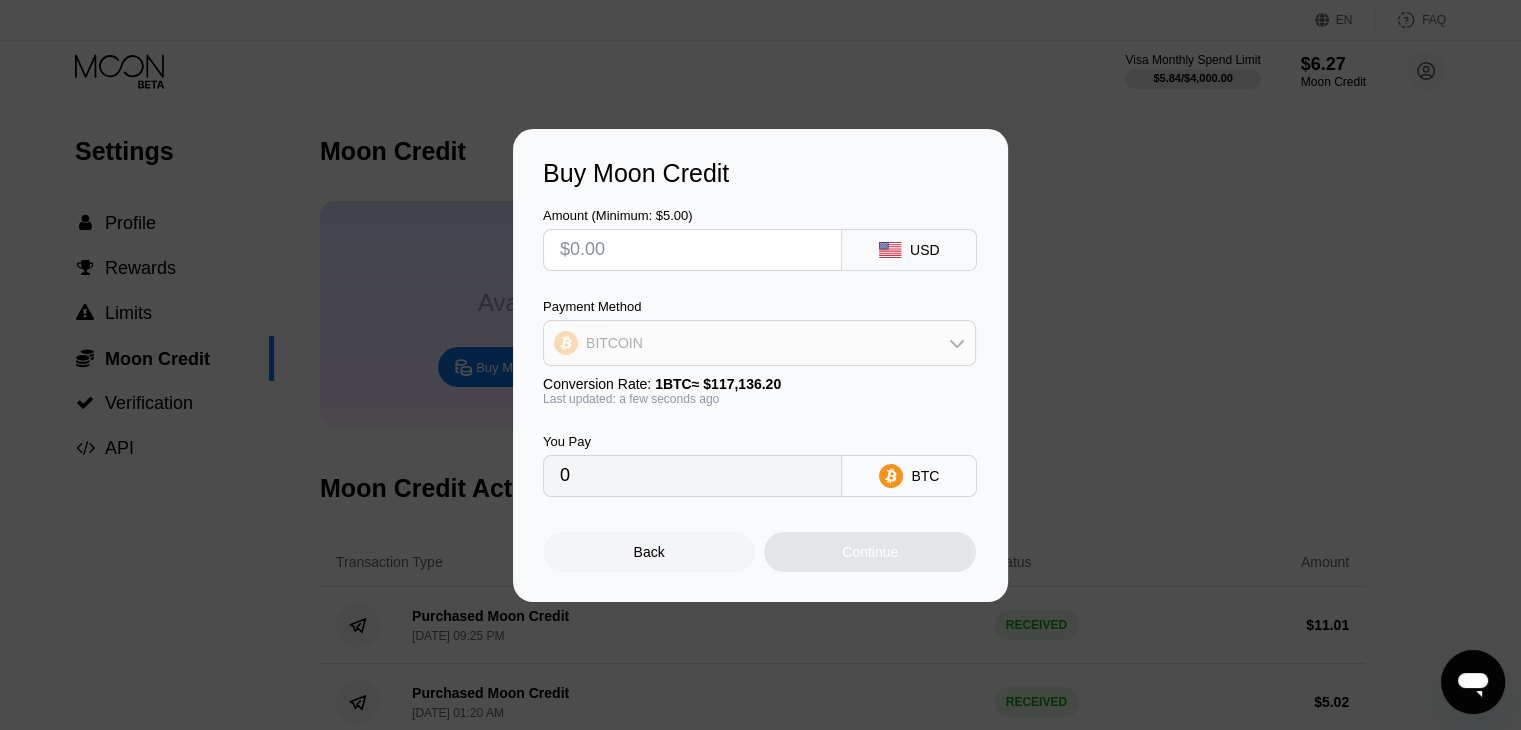 click on "BITCOIN" at bounding box center [759, 343] 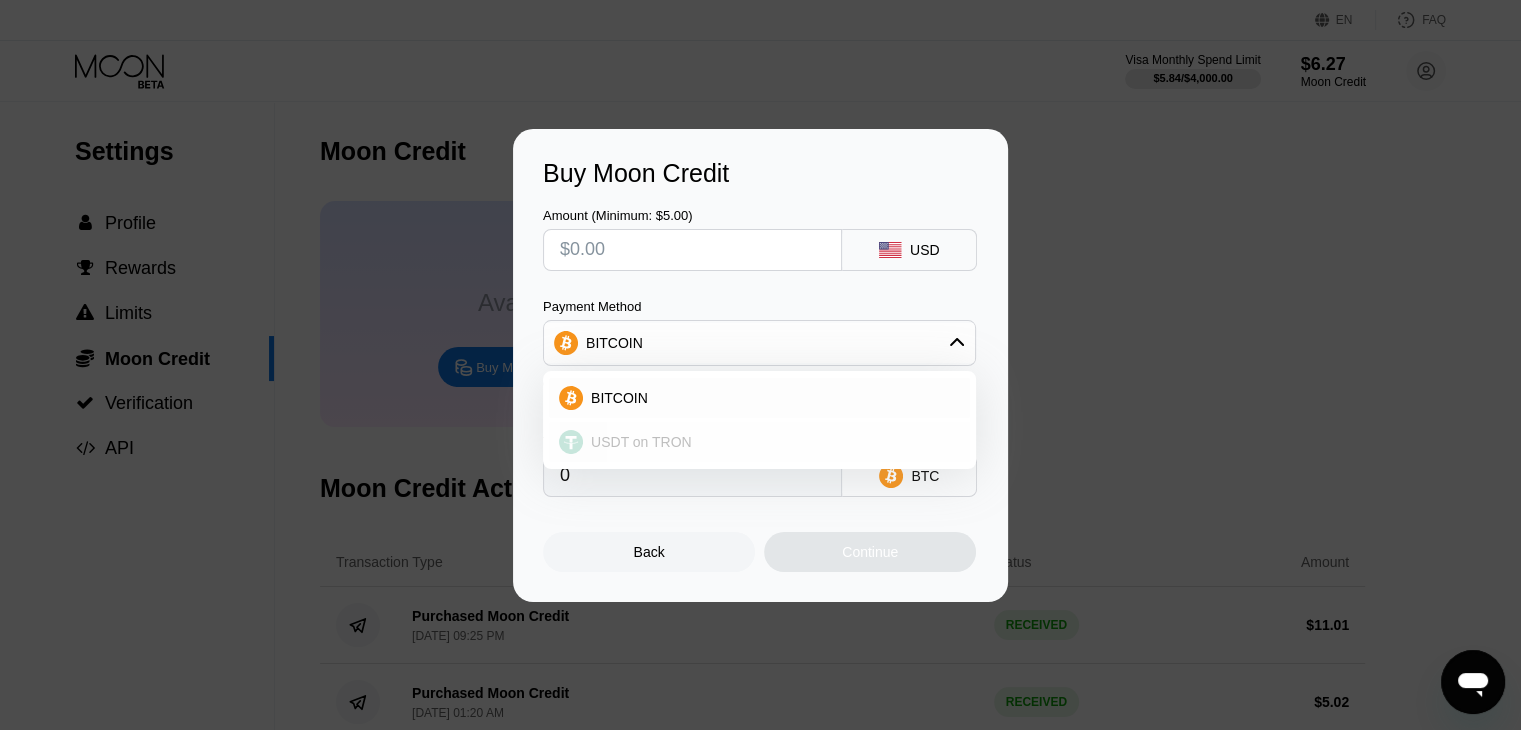 click on "USDT on TRON" at bounding box center (641, 442) 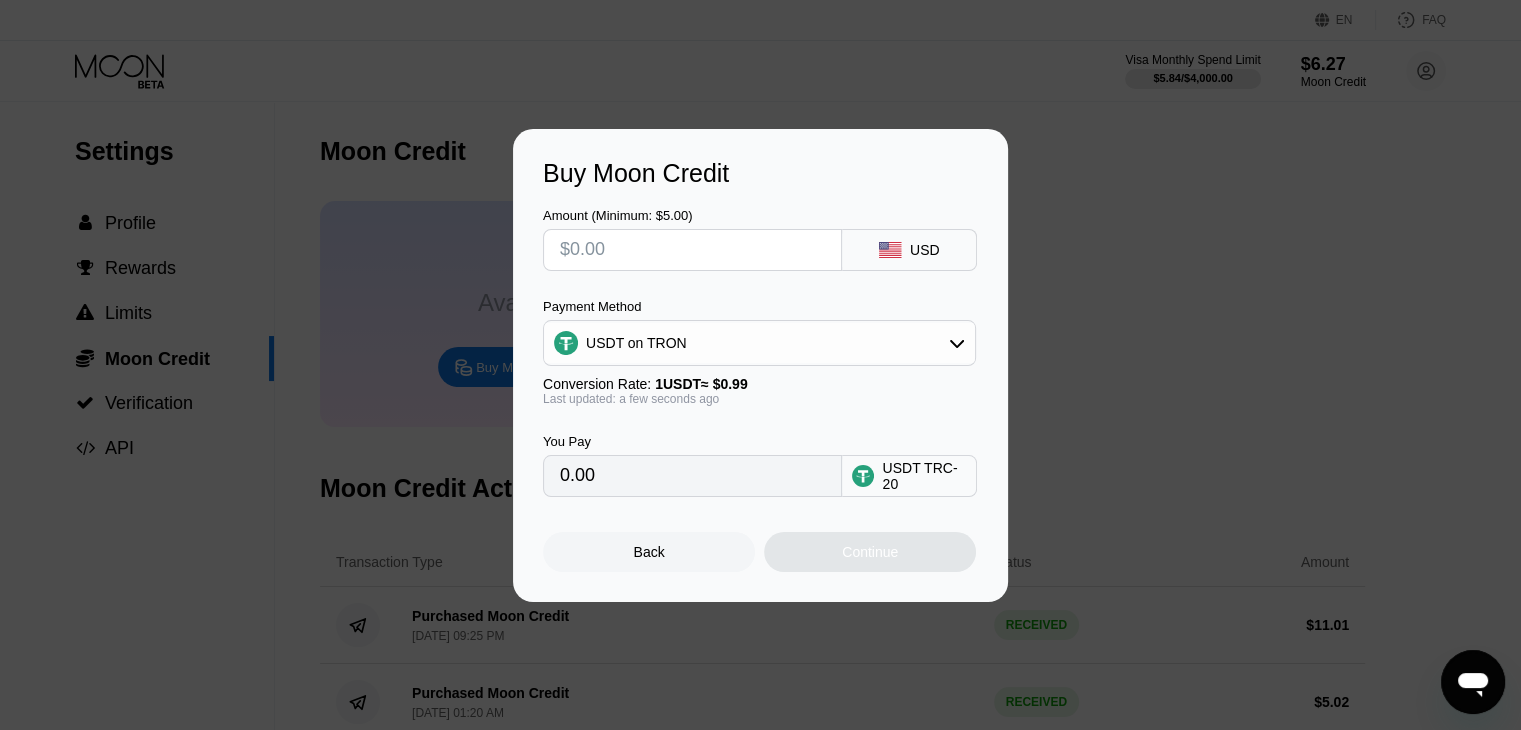 click on "0.00" at bounding box center (692, 476) 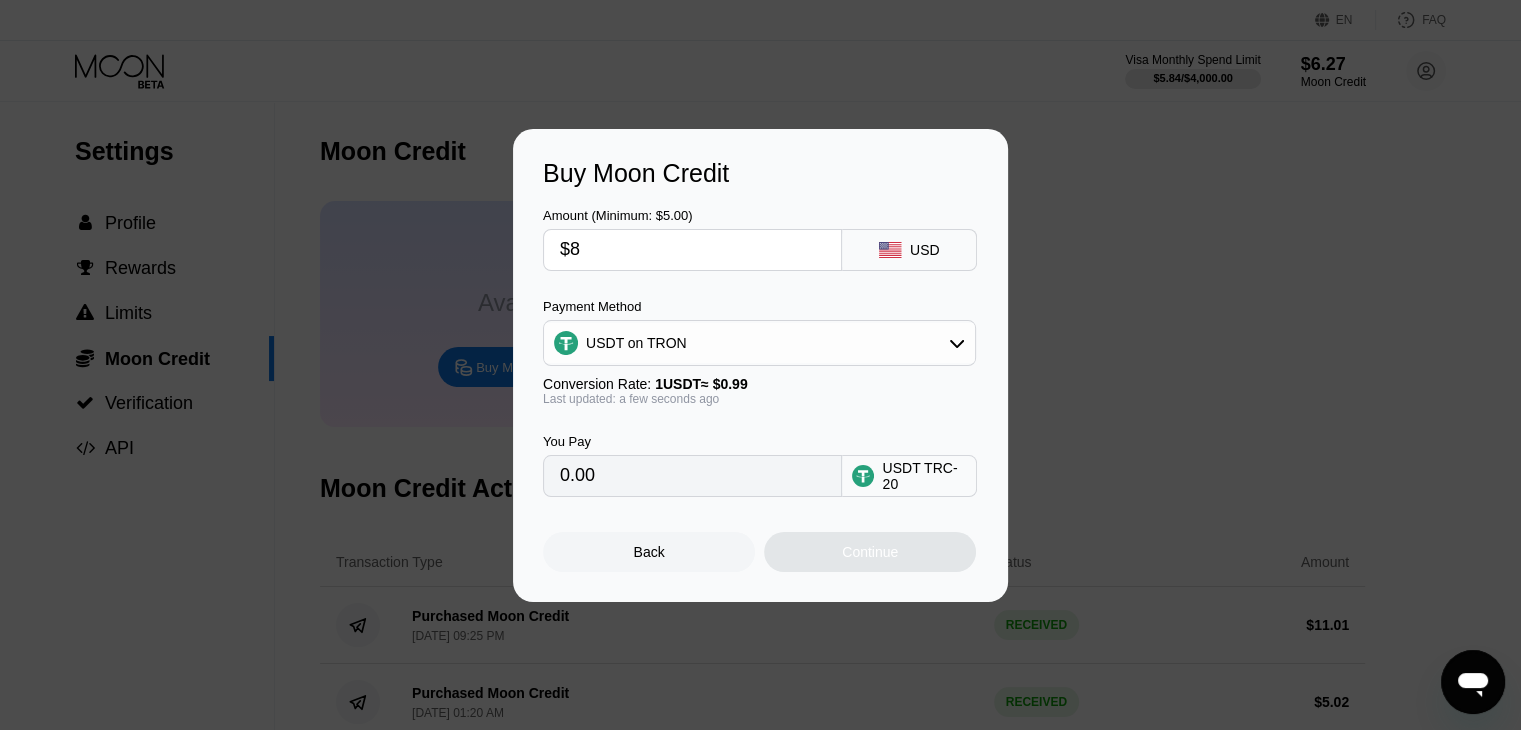 type on "8.08" 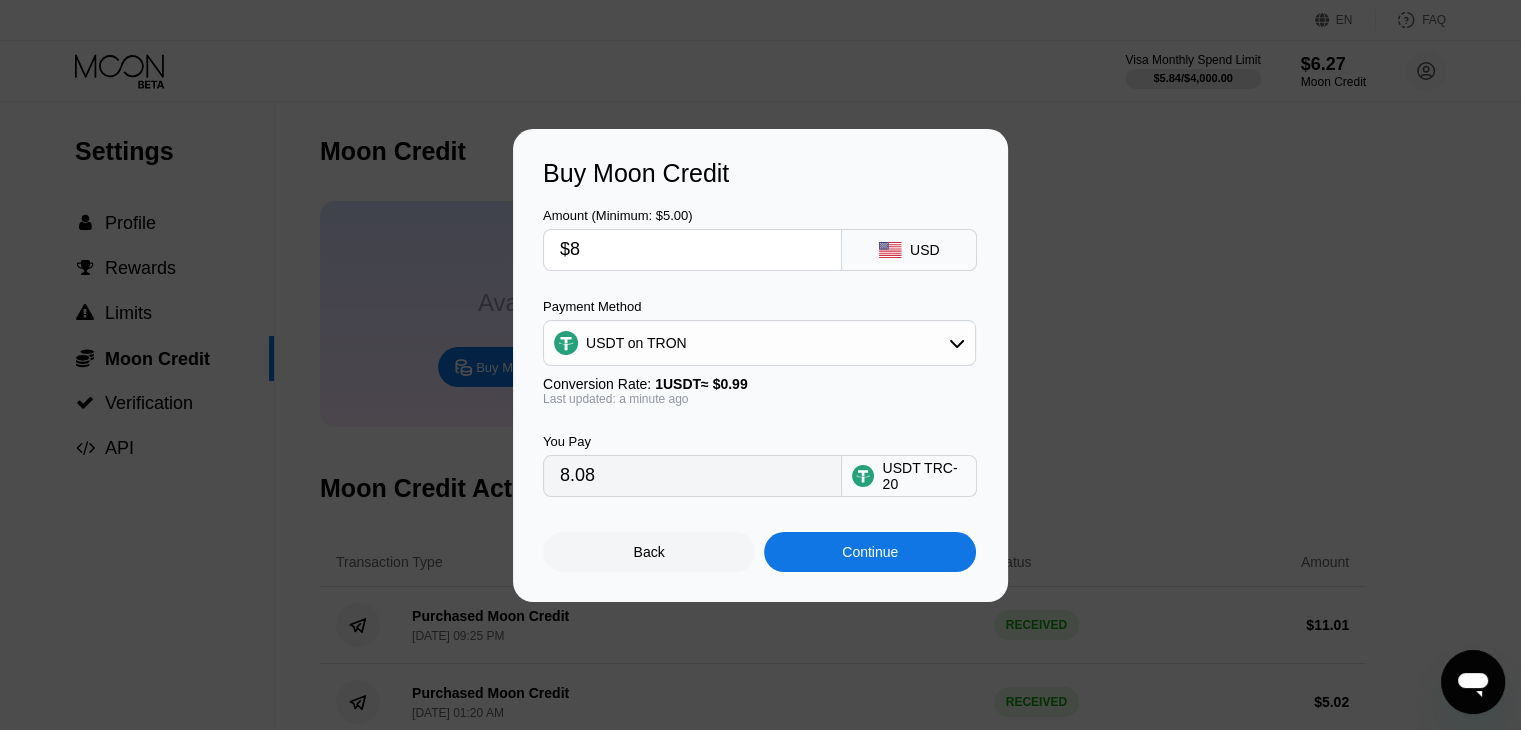 click on "Continue" at bounding box center [870, 552] 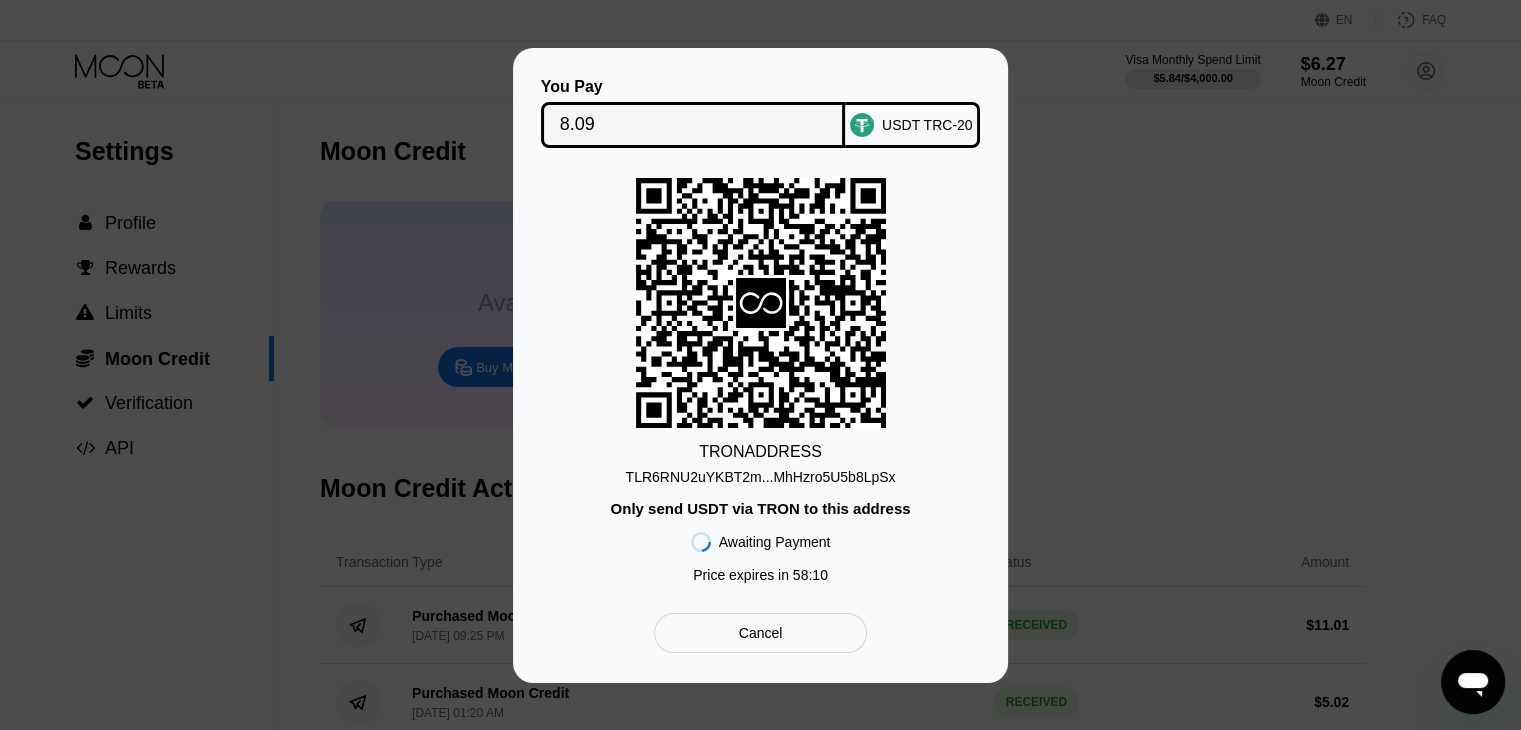 click on "TLR6RNU2uYKBT2m...MhHzro5U5b8LpSx" at bounding box center (761, 477) 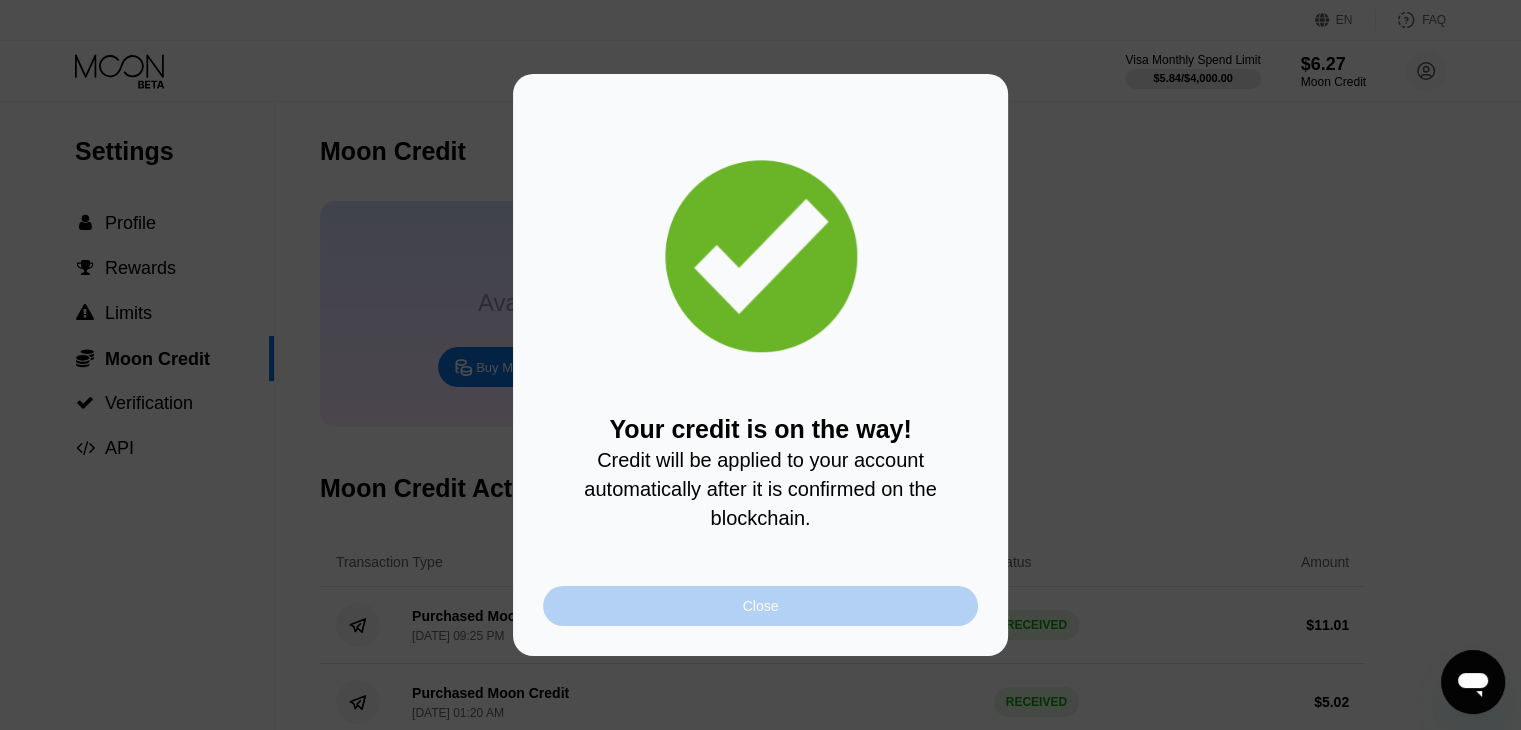click on "Close" at bounding box center (760, 606) 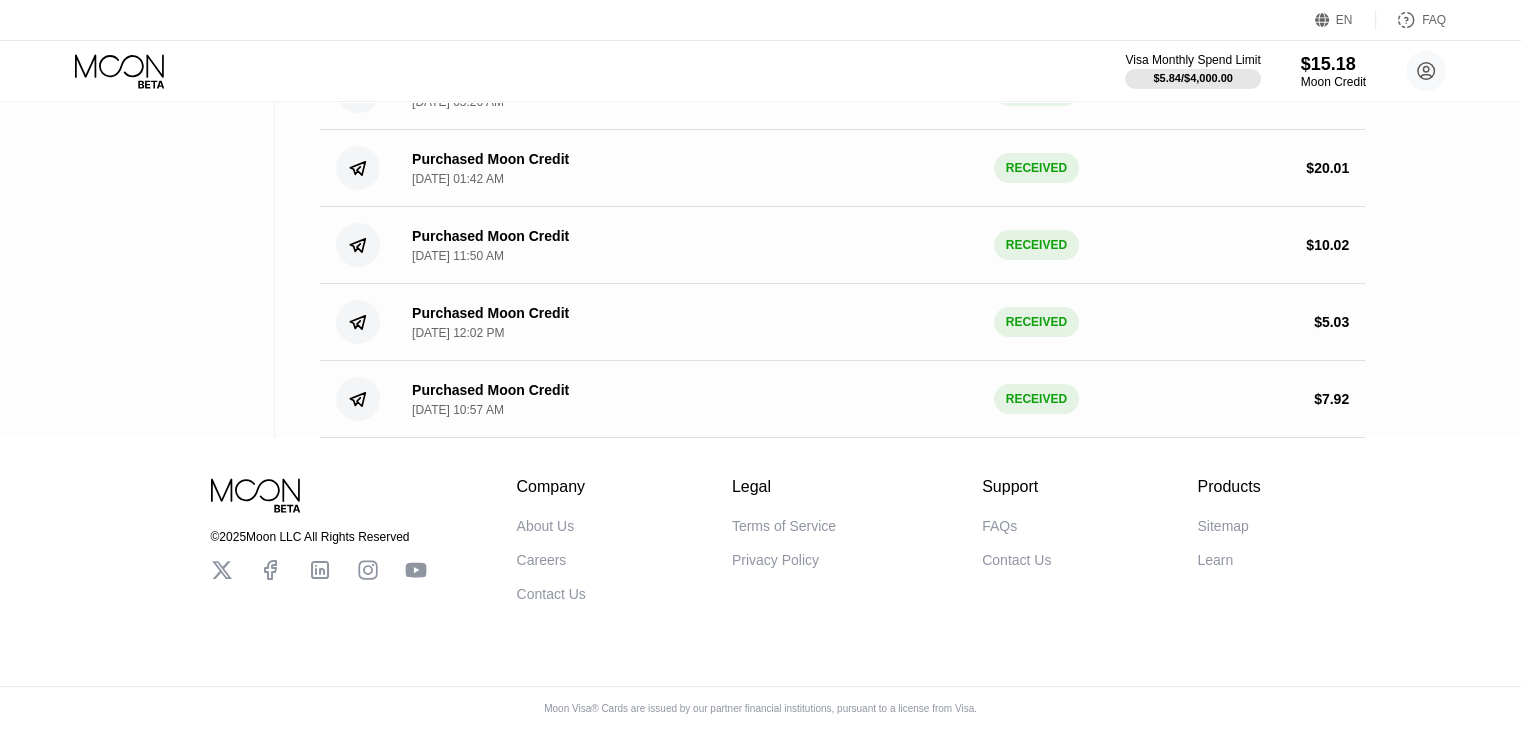 scroll, scrollTop: 0, scrollLeft: 0, axis: both 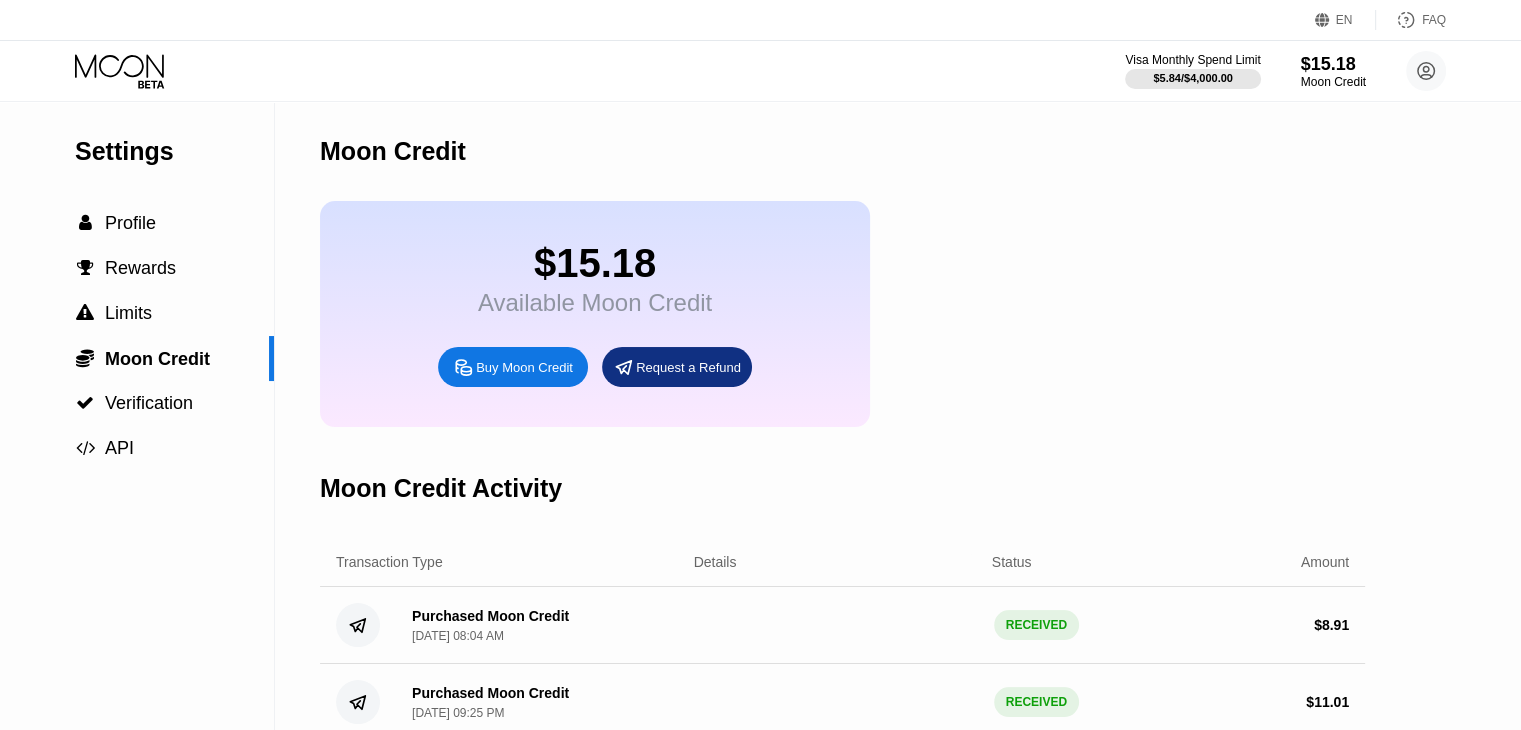 click 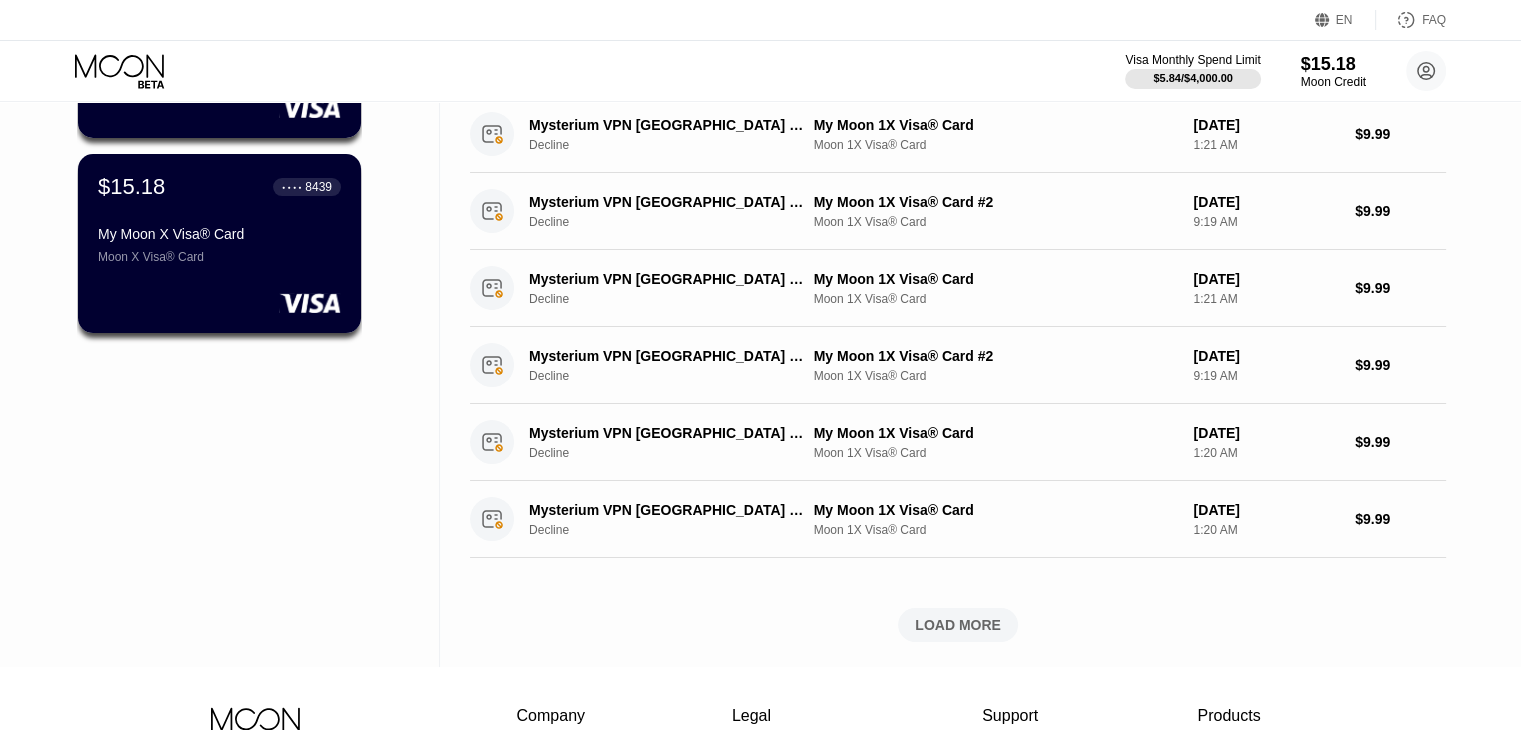 scroll, scrollTop: 632, scrollLeft: 0, axis: vertical 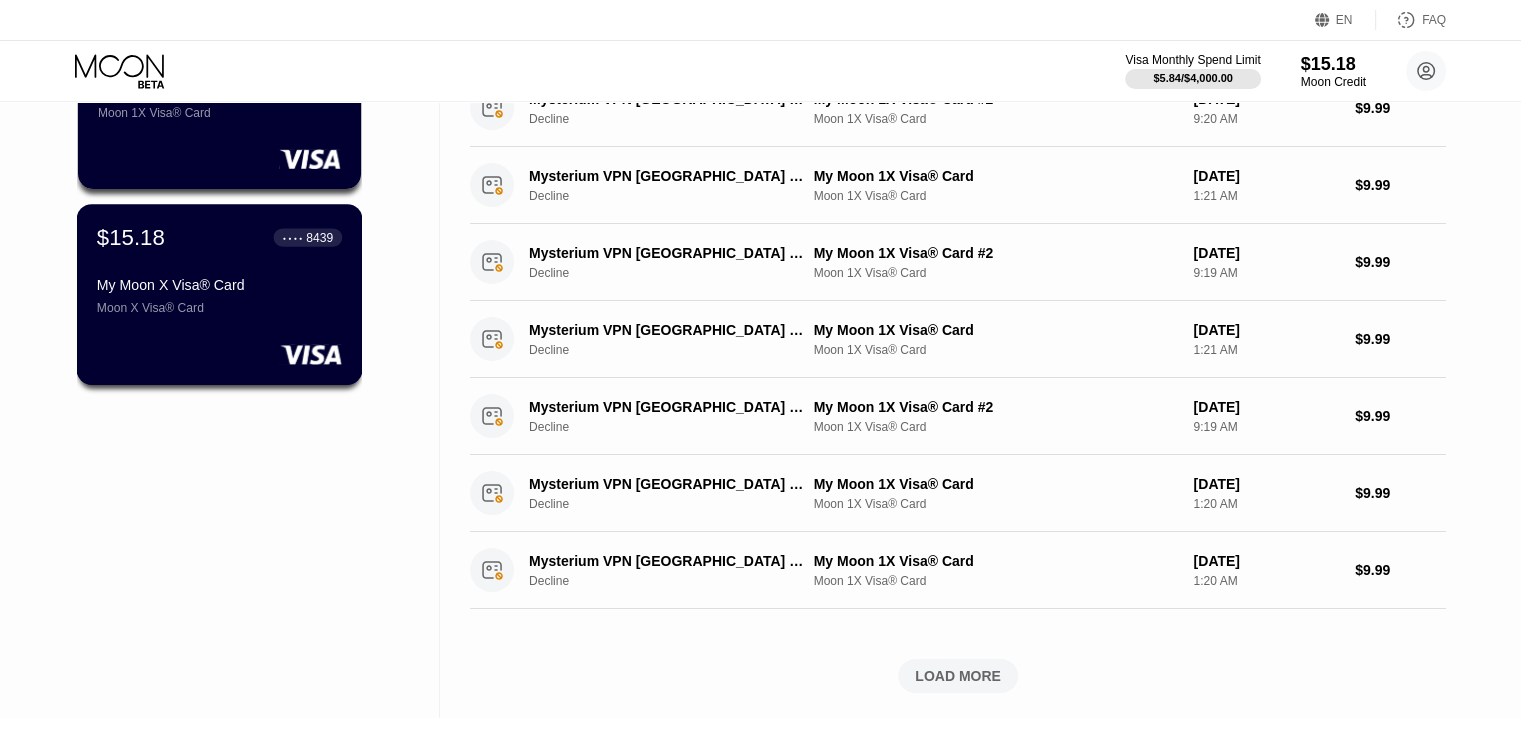 click on "$15.18 ● ● ● ● 8439 My Moon X Visa® Card Moon X Visa® Card" at bounding box center (219, 269) 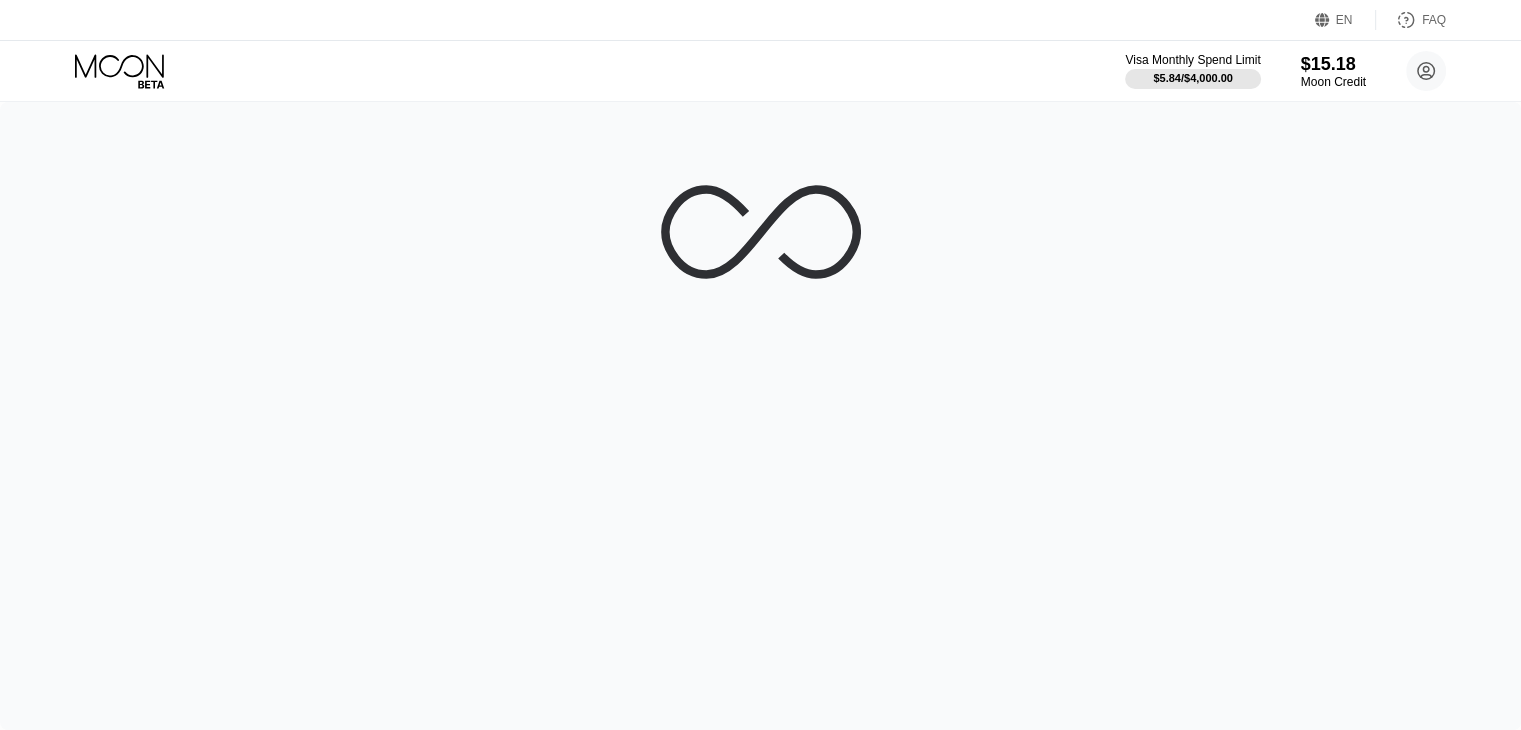 scroll, scrollTop: 0, scrollLeft: 0, axis: both 